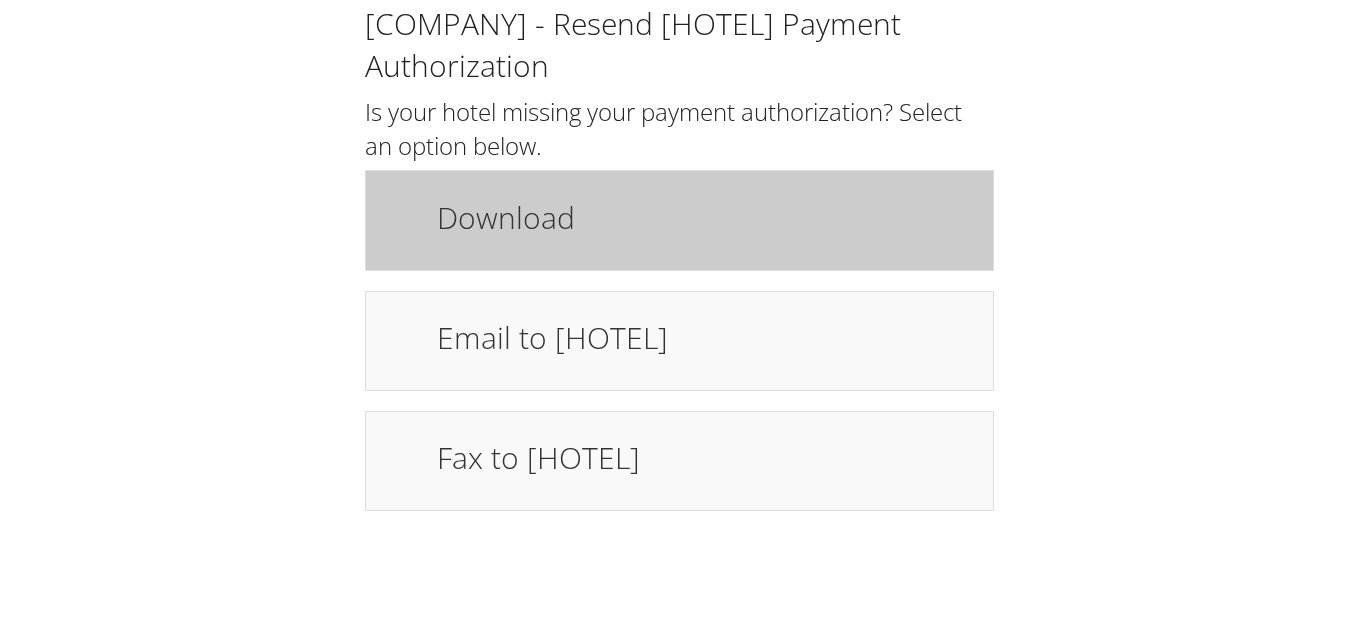 scroll, scrollTop: 0, scrollLeft: 0, axis: both 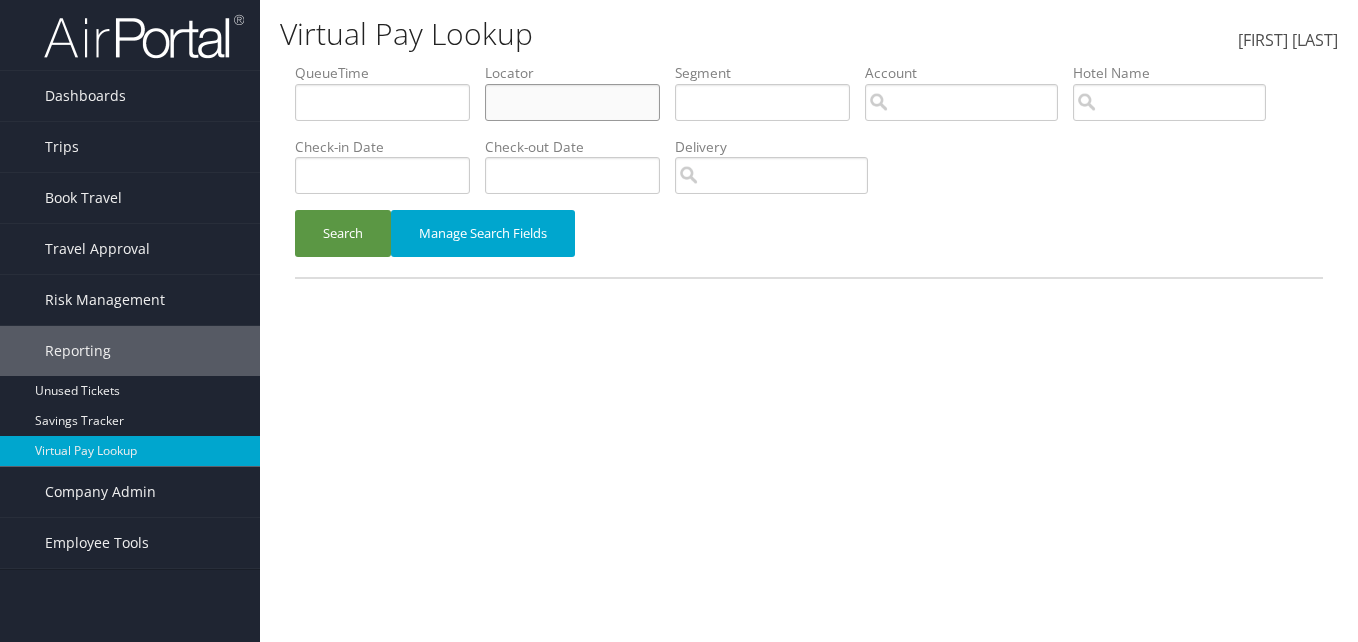 click at bounding box center [382, 102] 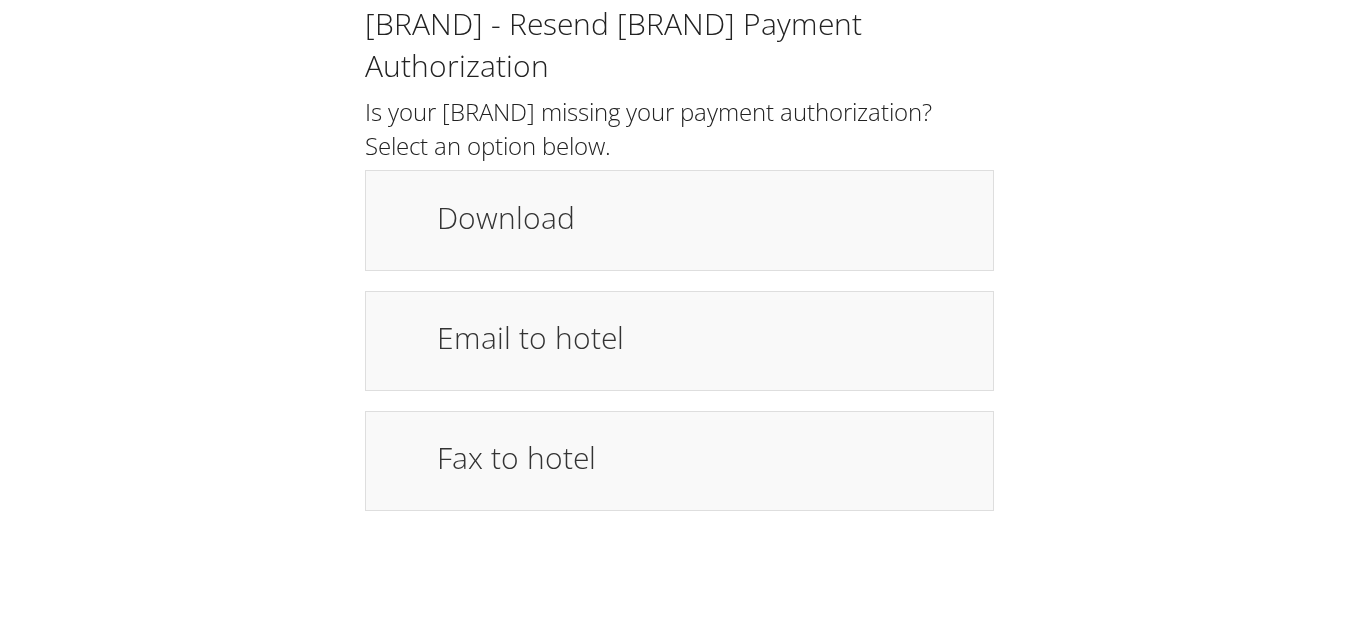 scroll, scrollTop: 0, scrollLeft: 0, axis: both 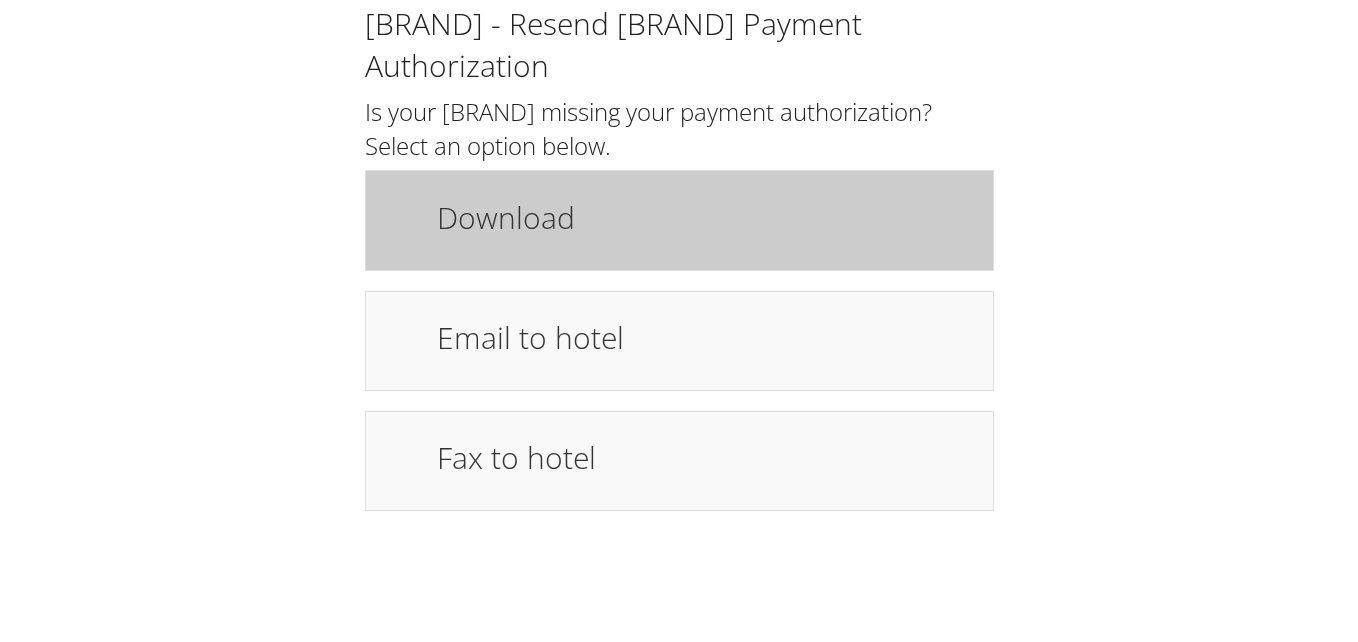 click on "Download" at bounding box center [705, 217] 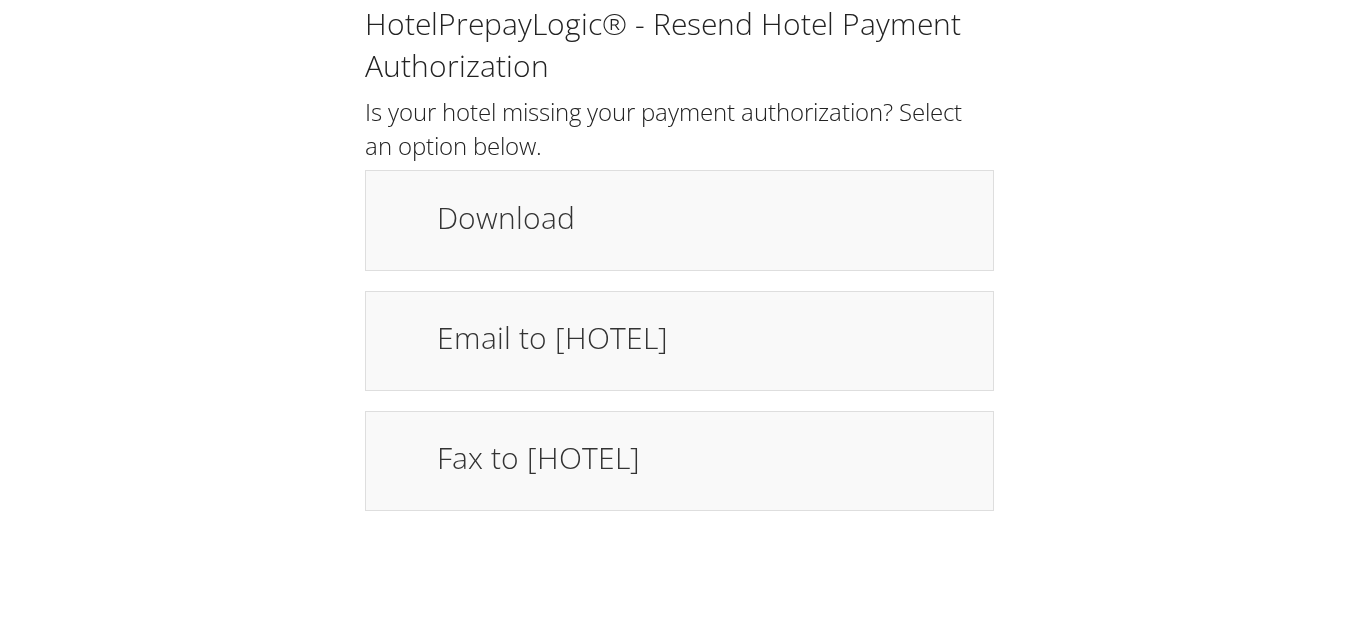 scroll, scrollTop: 0, scrollLeft: 0, axis: both 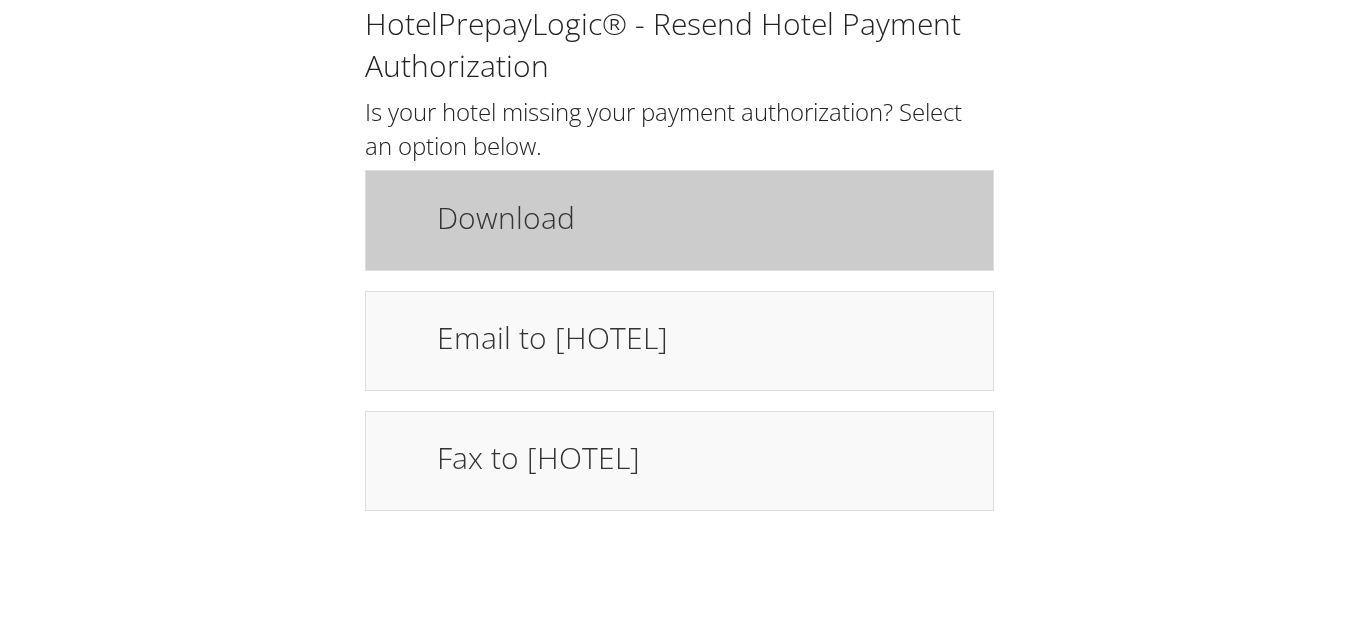 click on "Download" at bounding box center (705, 217) 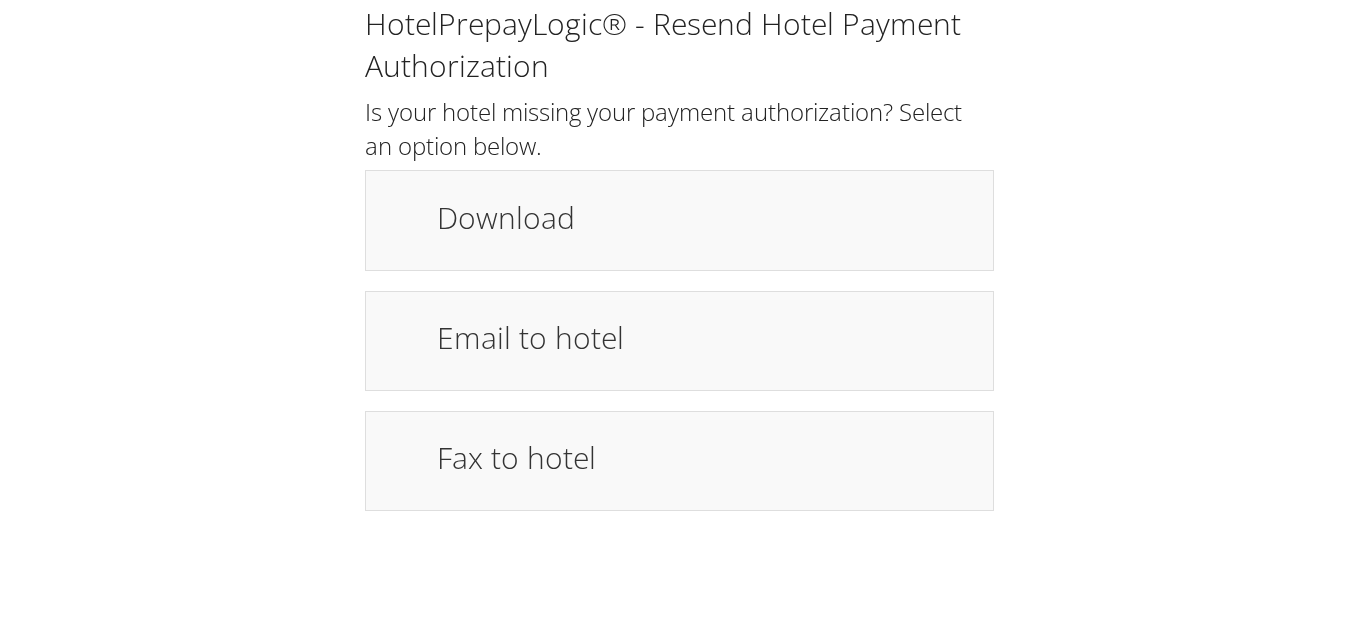 scroll, scrollTop: 0, scrollLeft: 0, axis: both 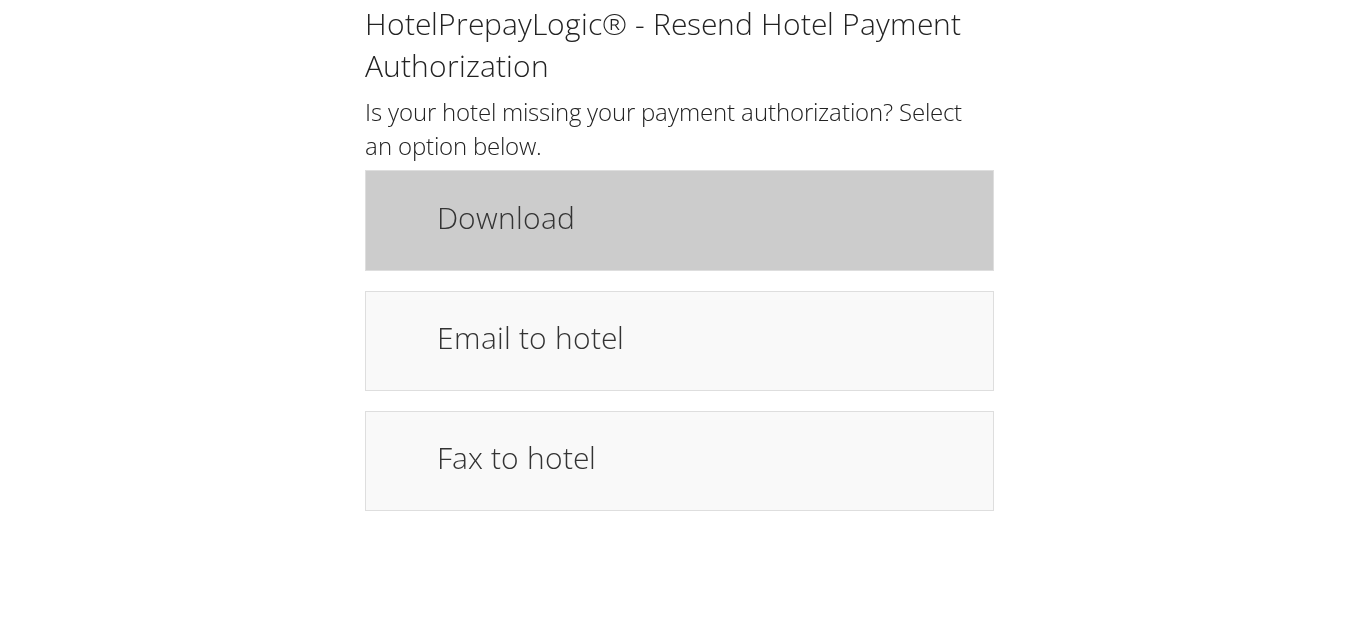 click on "Download" at bounding box center [705, 217] 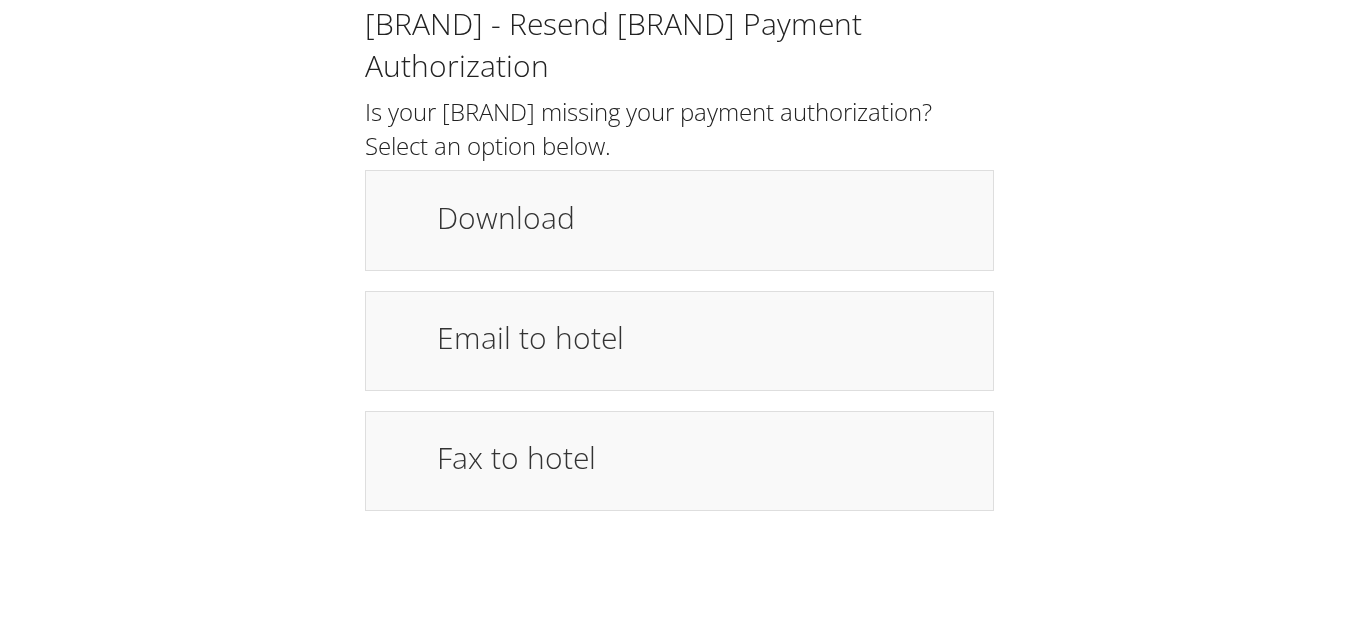 scroll, scrollTop: 0, scrollLeft: 0, axis: both 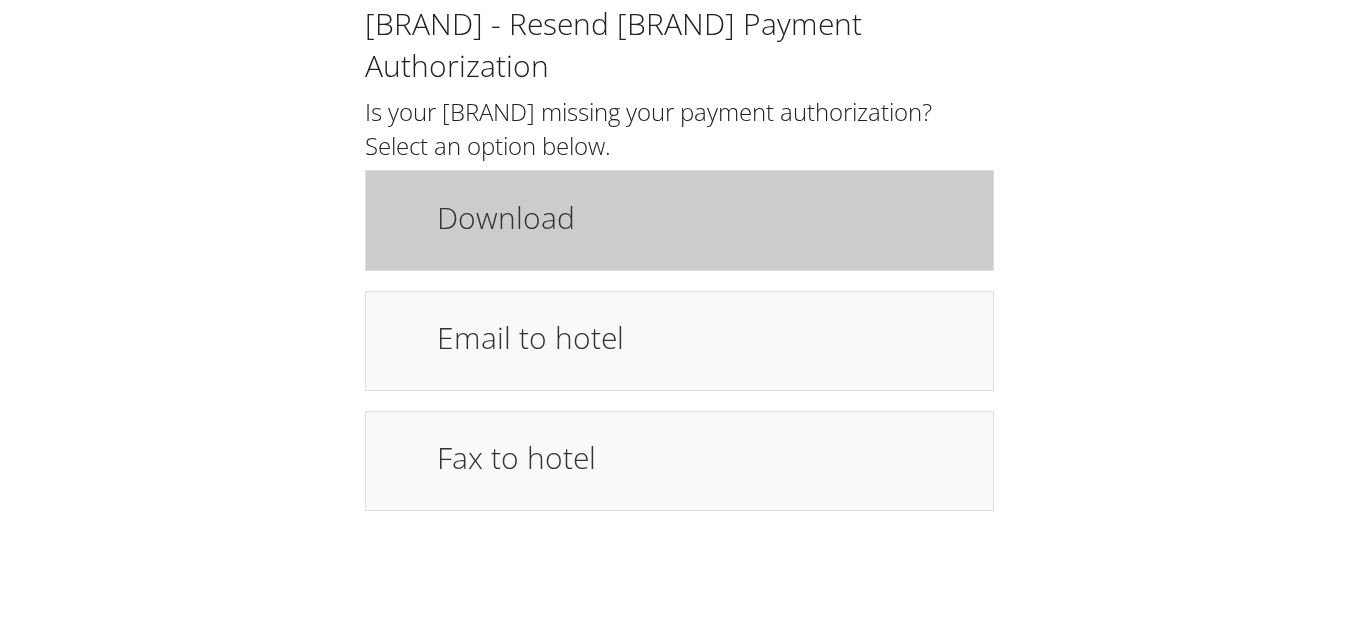 click on "Download" at bounding box center (705, 217) 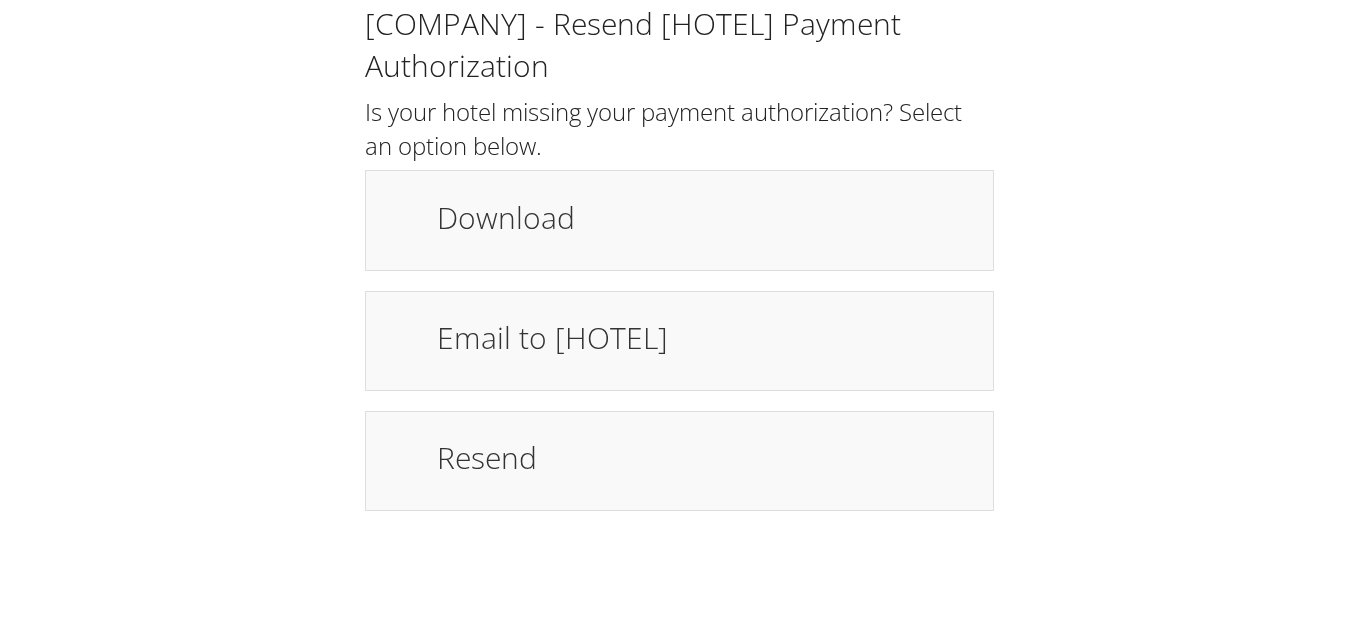 scroll, scrollTop: 0, scrollLeft: 0, axis: both 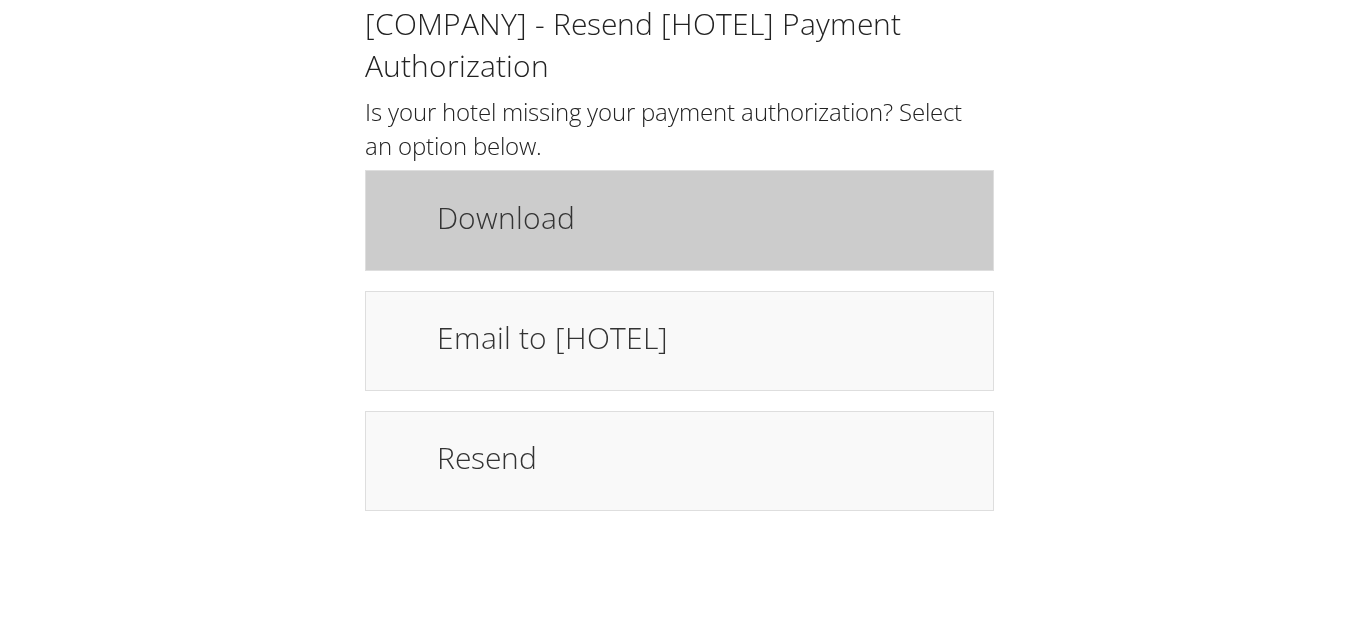 click on "Download" at bounding box center [705, 217] 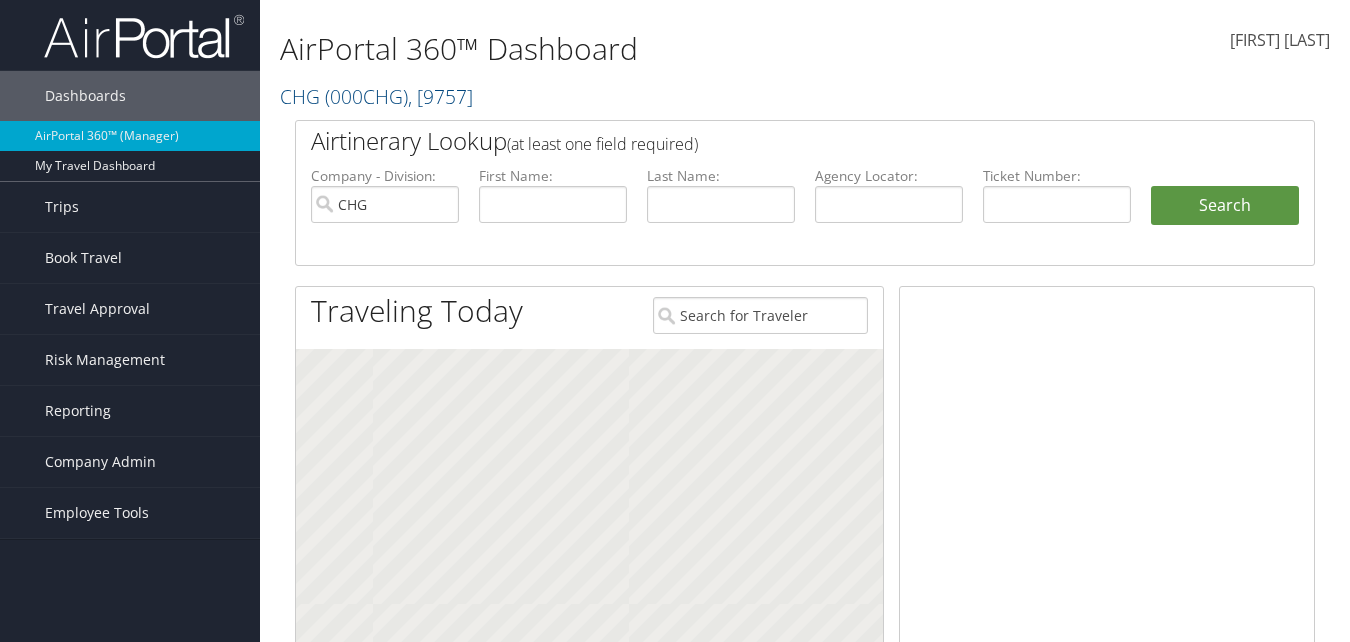 scroll, scrollTop: 0, scrollLeft: 0, axis: both 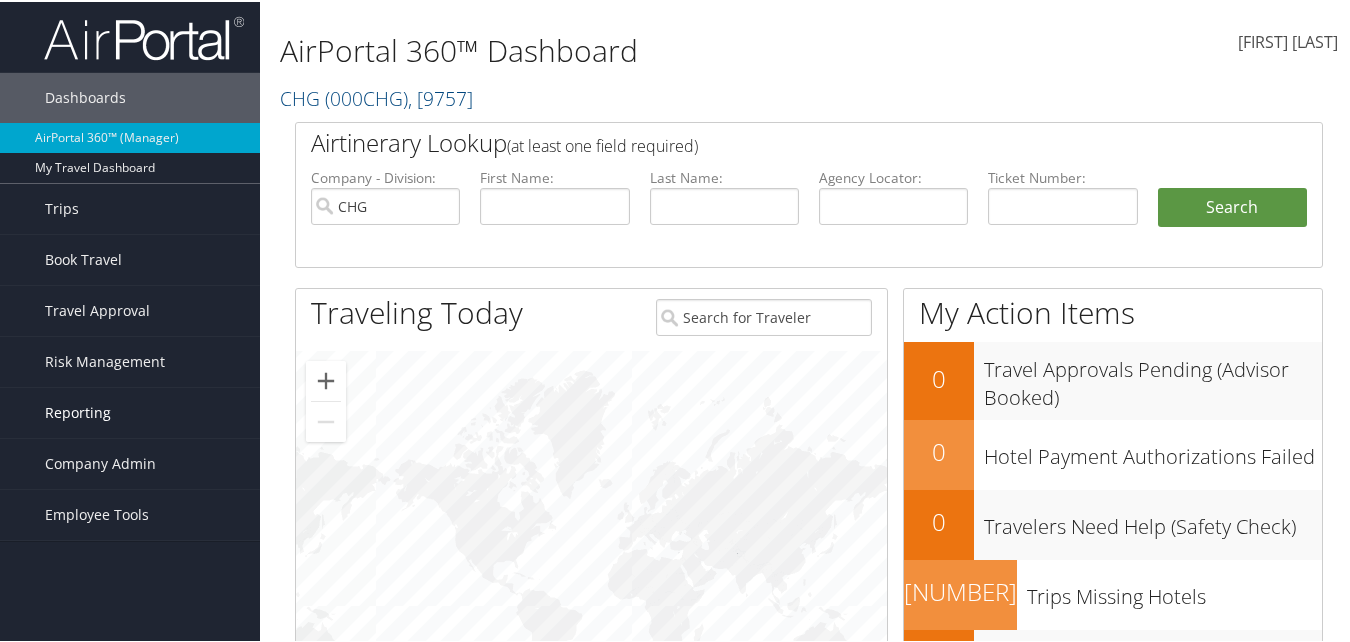 click on "Reporting" at bounding box center (78, 411) 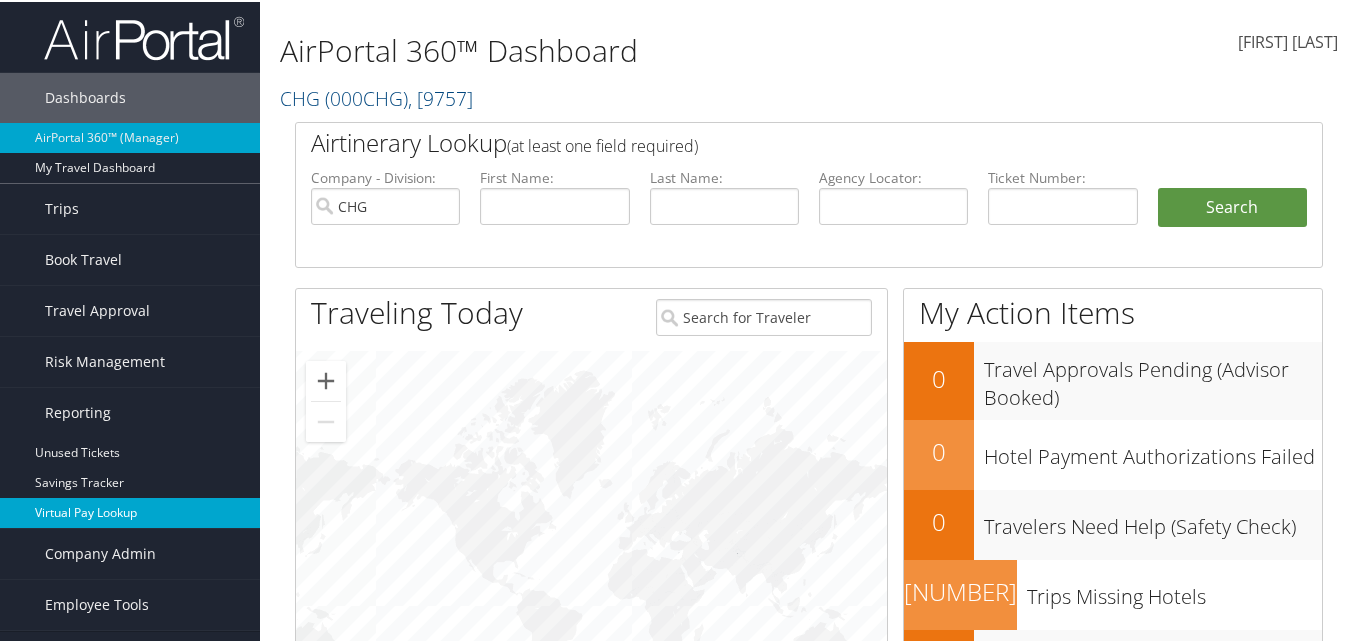 click on "Virtual Pay Lookup" at bounding box center [130, 511] 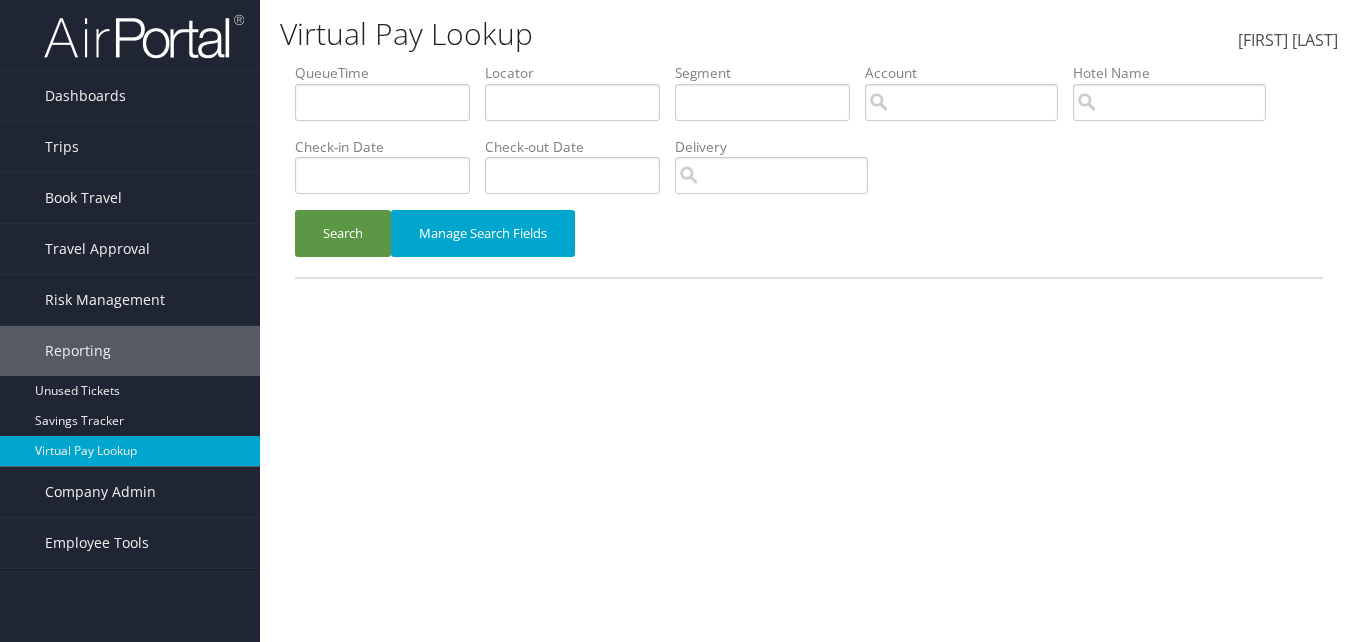 scroll, scrollTop: 0, scrollLeft: 0, axis: both 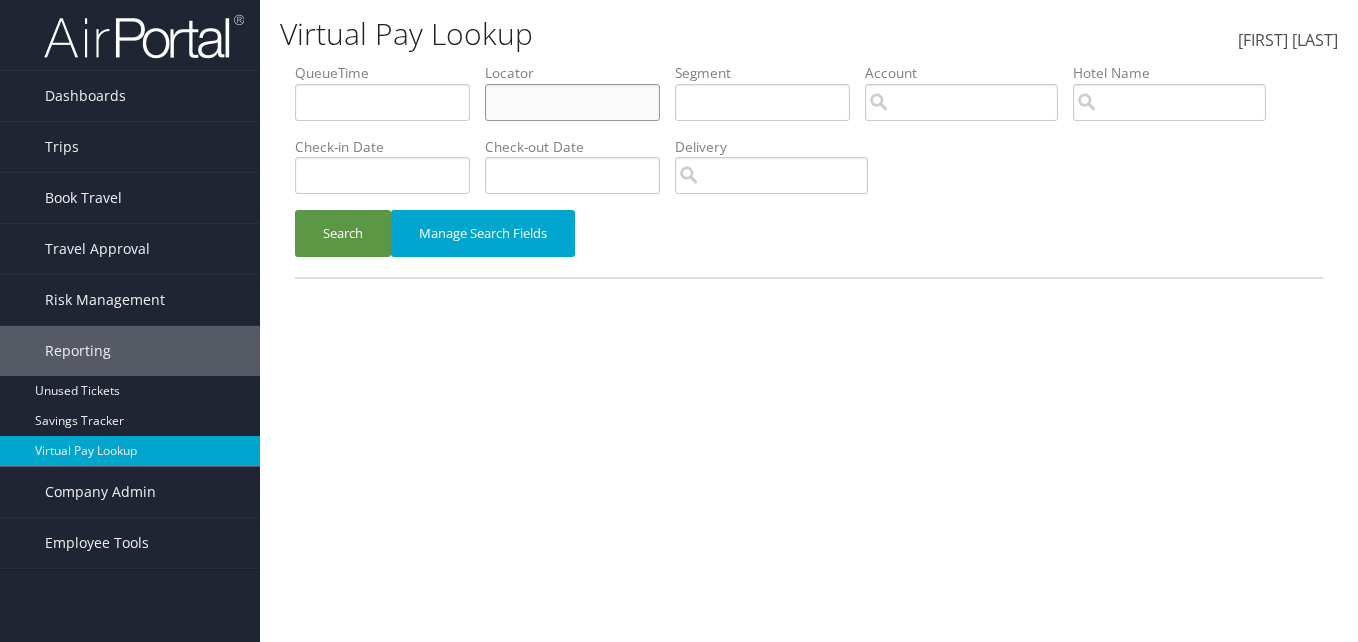 click at bounding box center [382, 102] 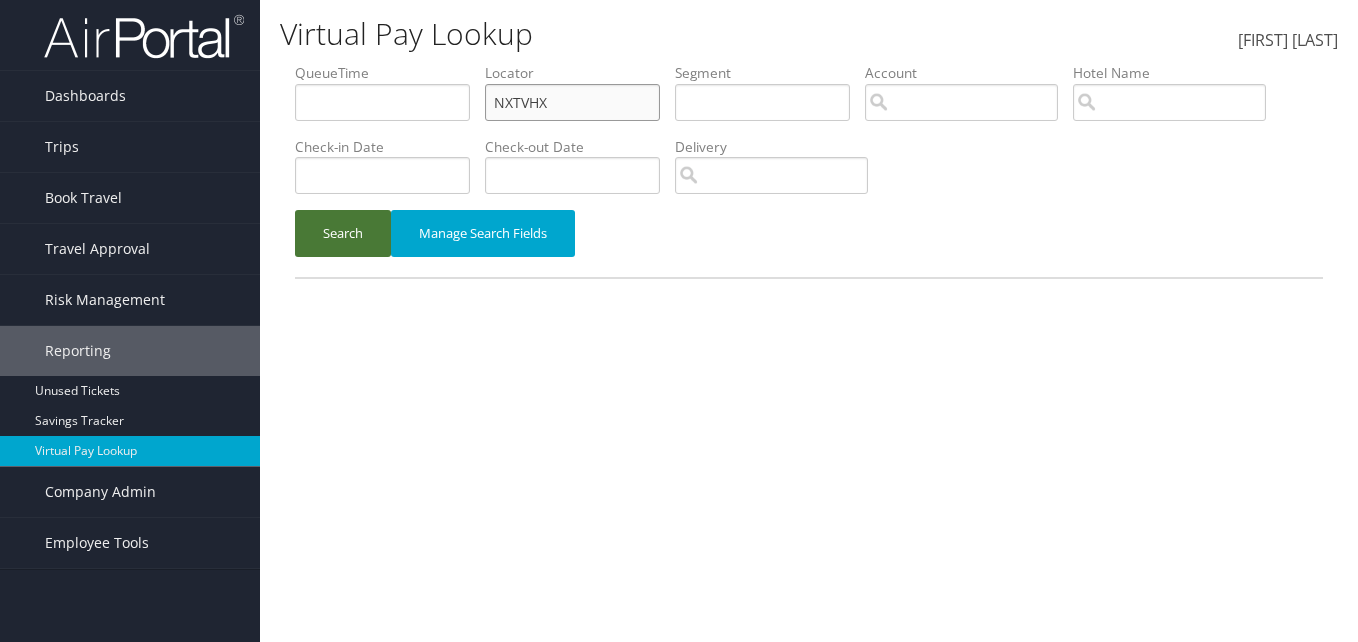 type on "NXTVHX" 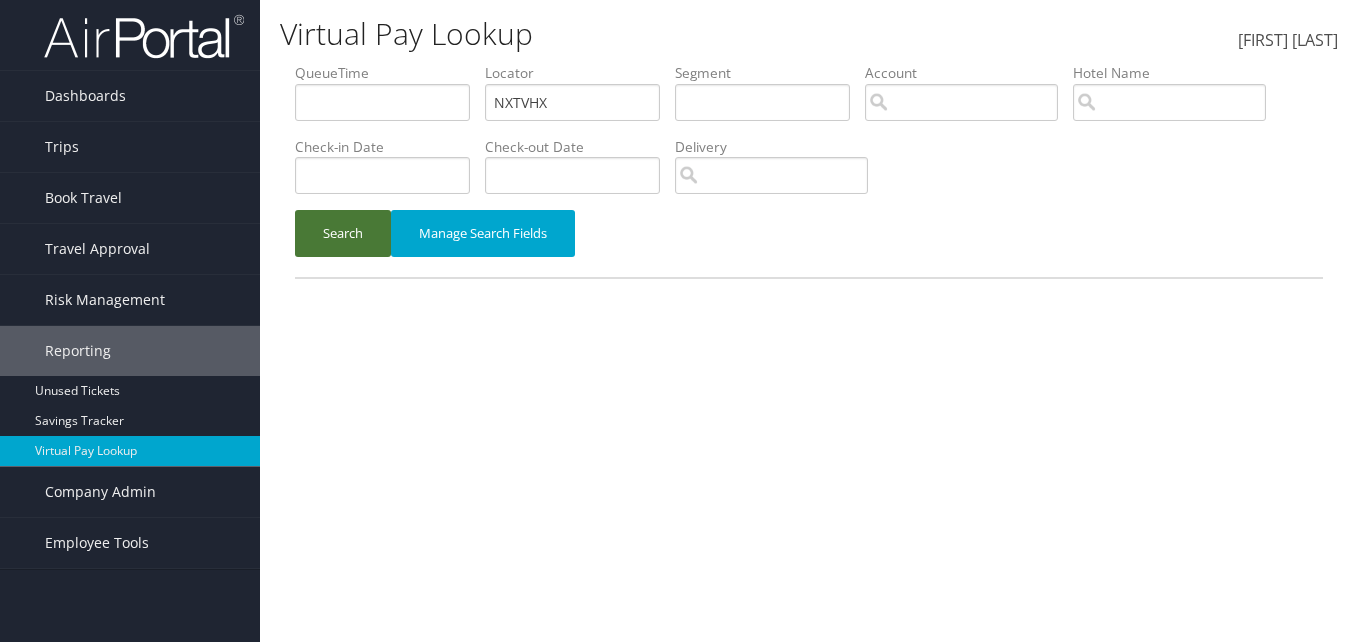 click on "Search" at bounding box center [343, 233] 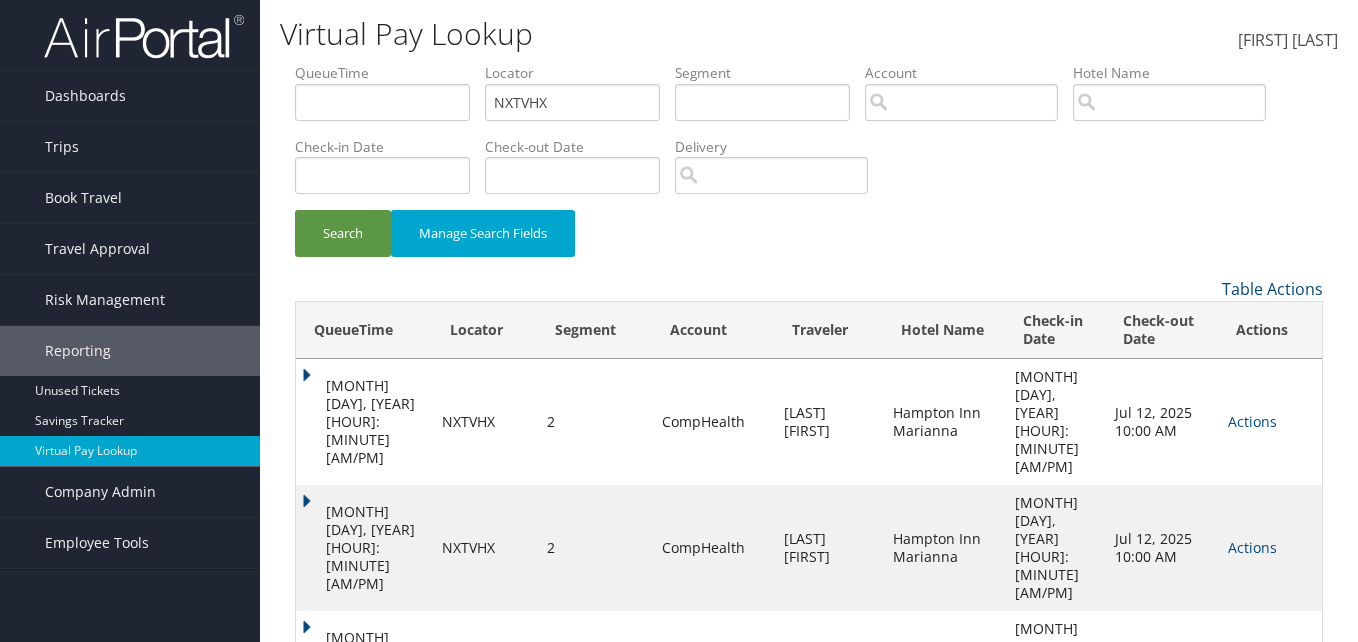 click on "Actions" at bounding box center (1252, 547) 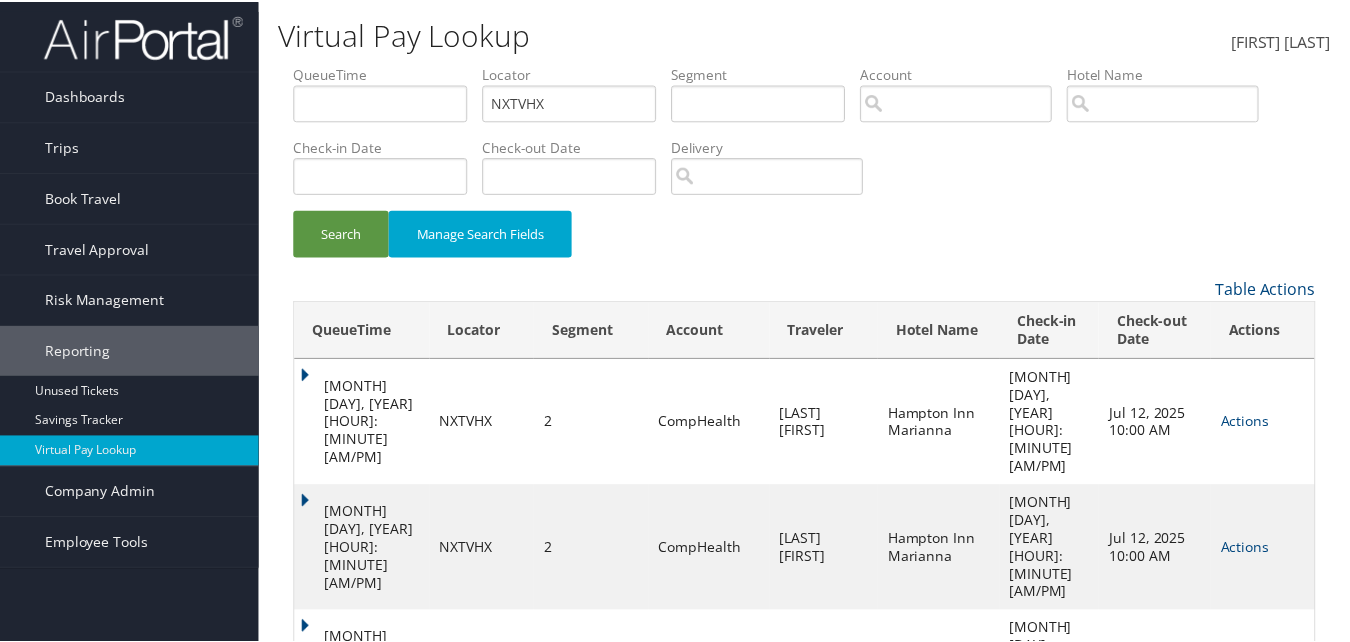 scroll, scrollTop: 39, scrollLeft: 0, axis: vertical 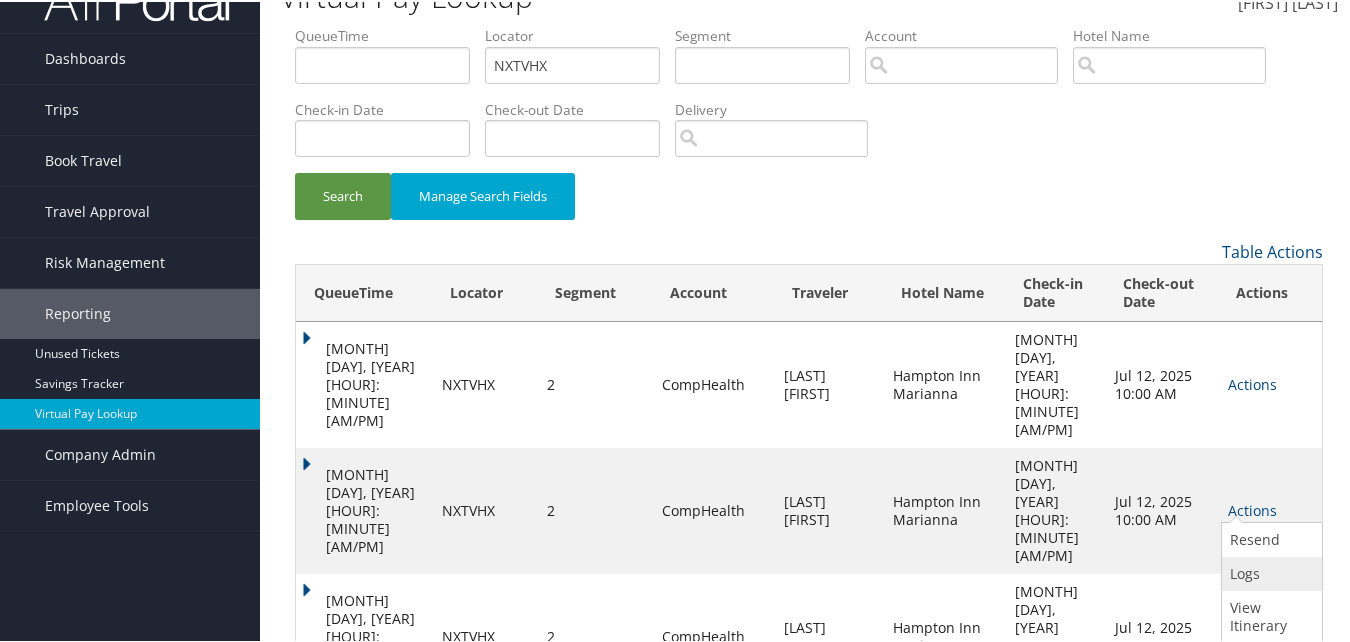 click at bounding box center [1230, 571] 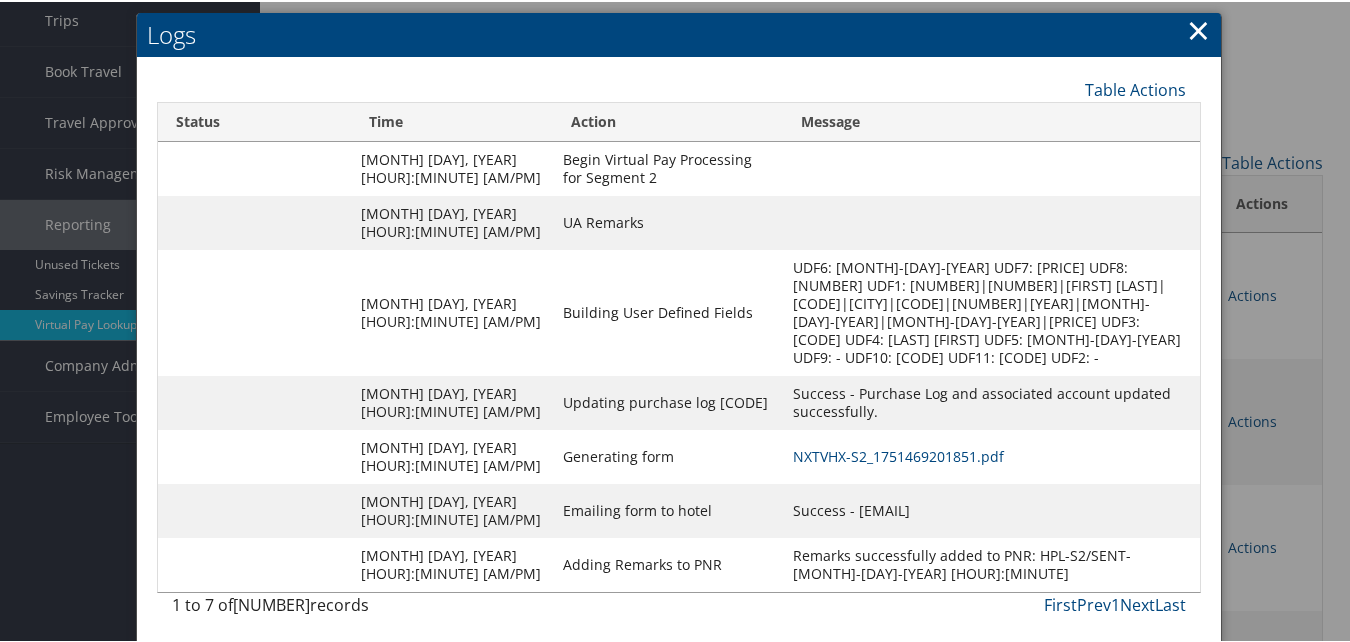 scroll, scrollTop: 132, scrollLeft: 0, axis: vertical 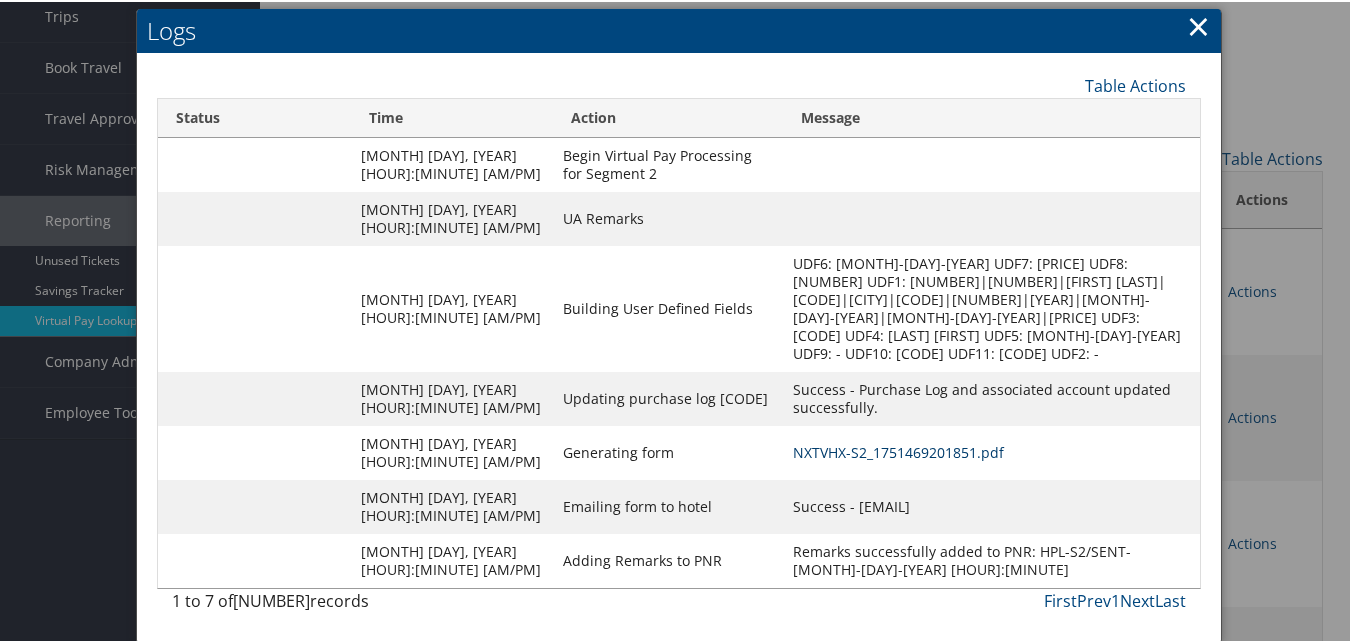 click on "NXTVHX-S2_1751469201851.pdf" at bounding box center (898, 450) 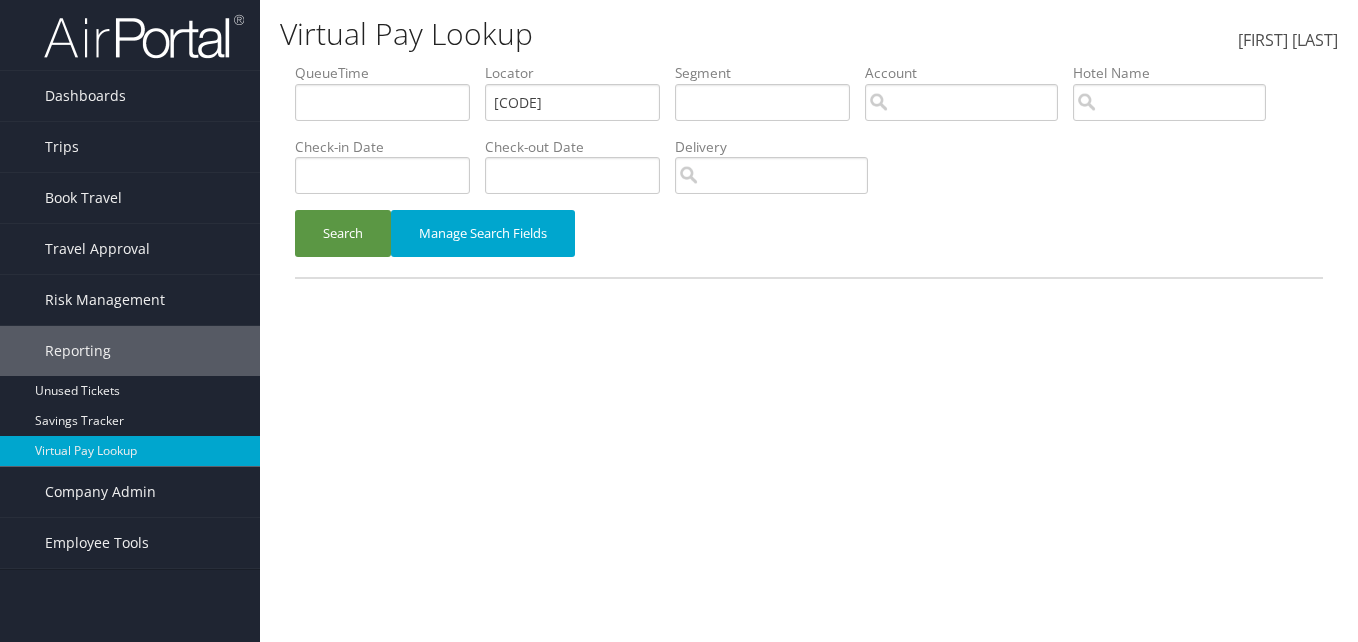 scroll, scrollTop: 0, scrollLeft: 0, axis: both 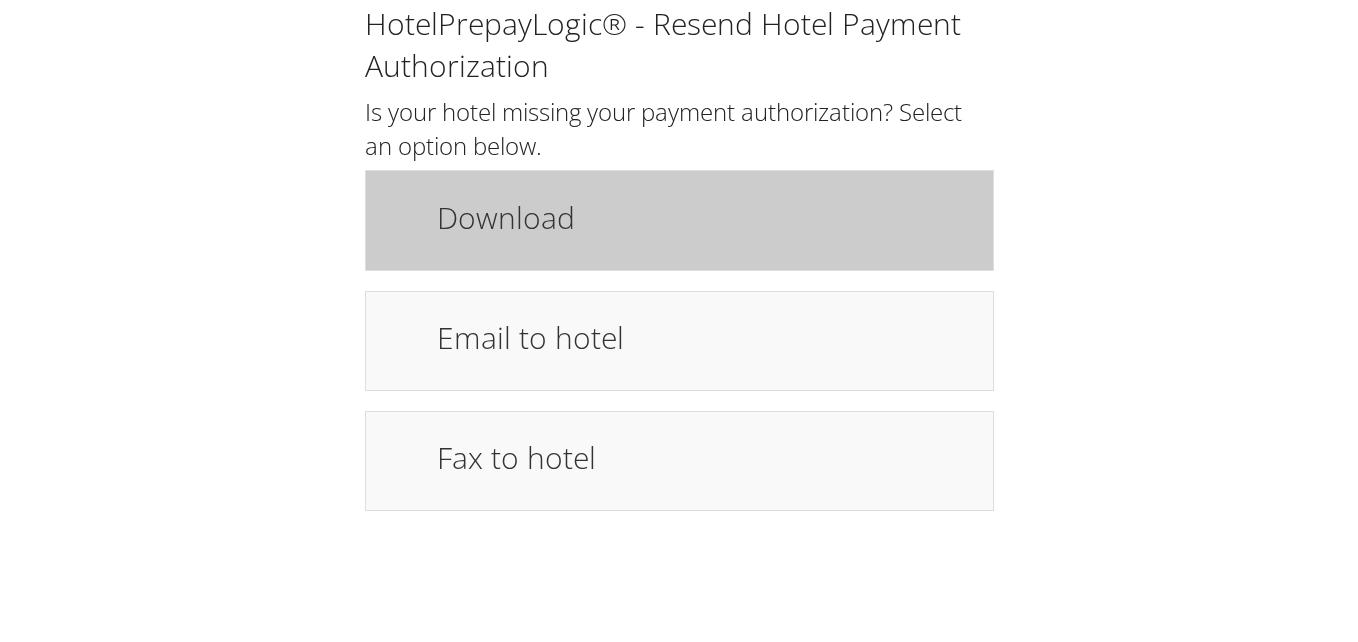 click on "Download" at bounding box center [705, 217] 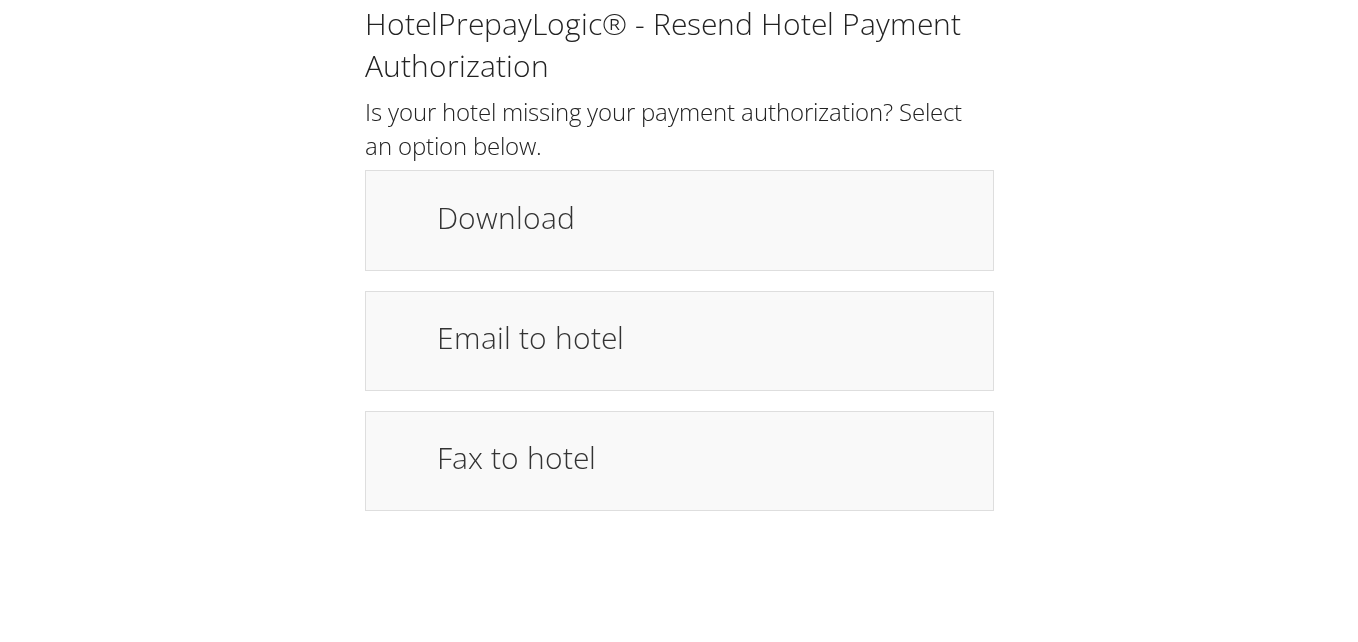scroll, scrollTop: 0, scrollLeft: 0, axis: both 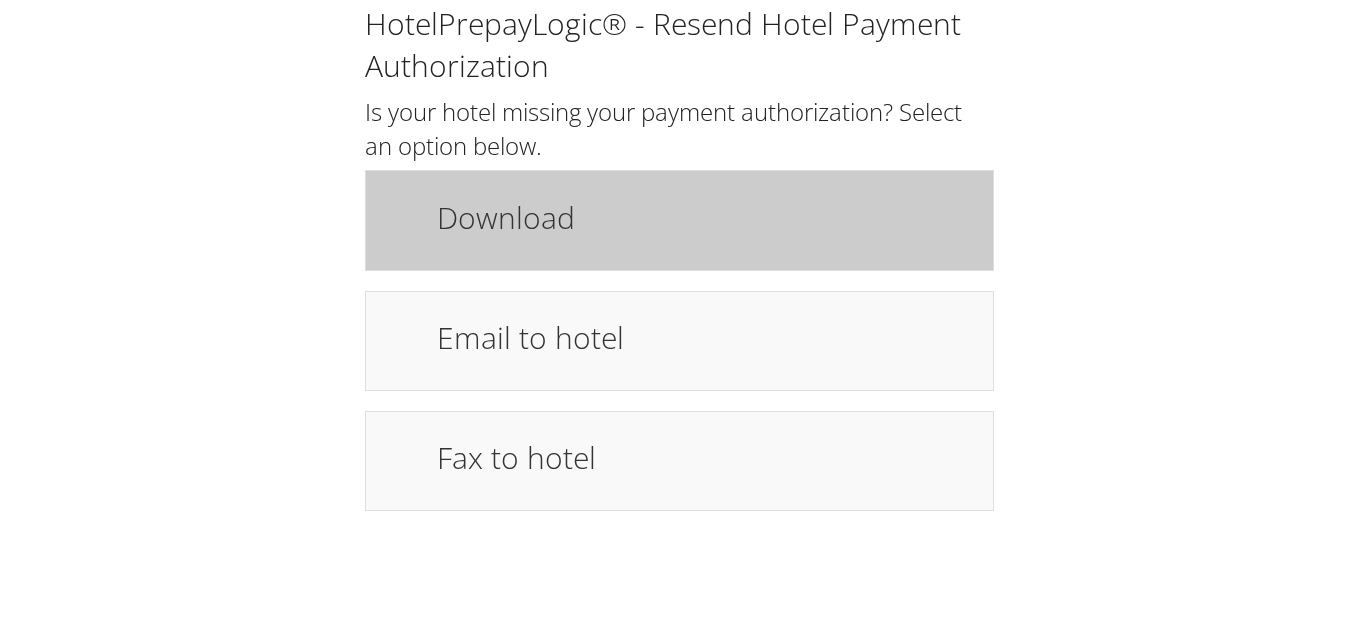 click on "Download" at bounding box center (705, 217) 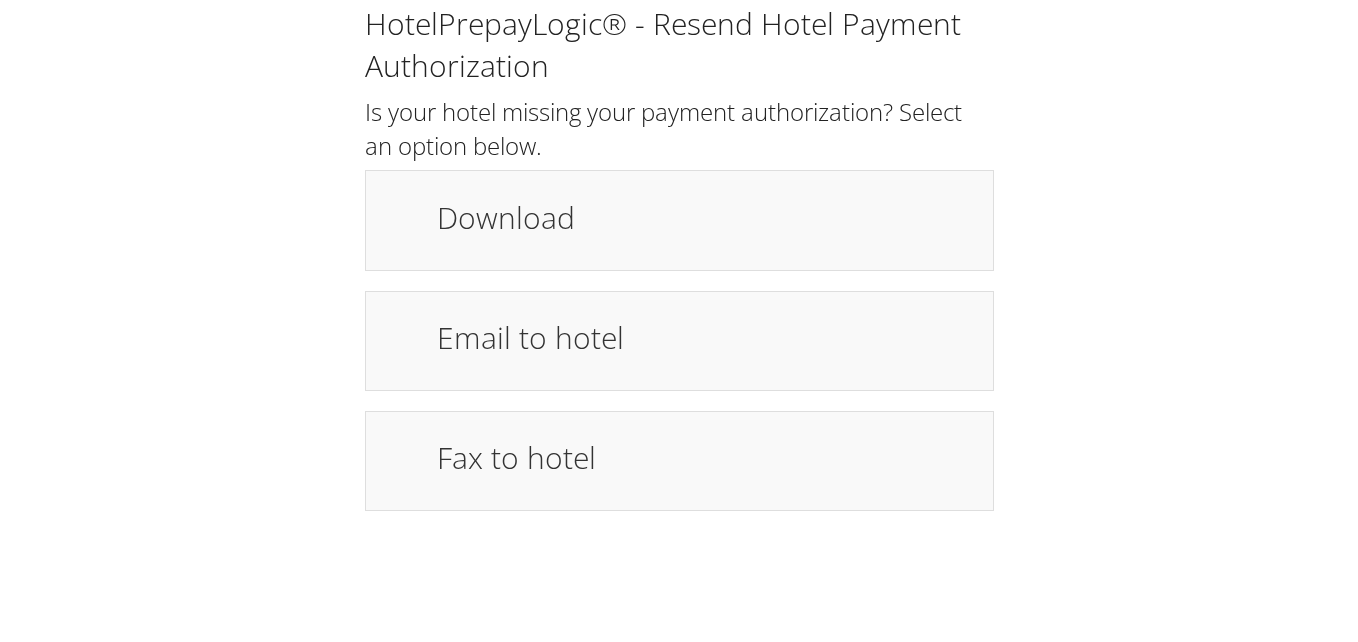 scroll, scrollTop: 0, scrollLeft: 0, axis: both 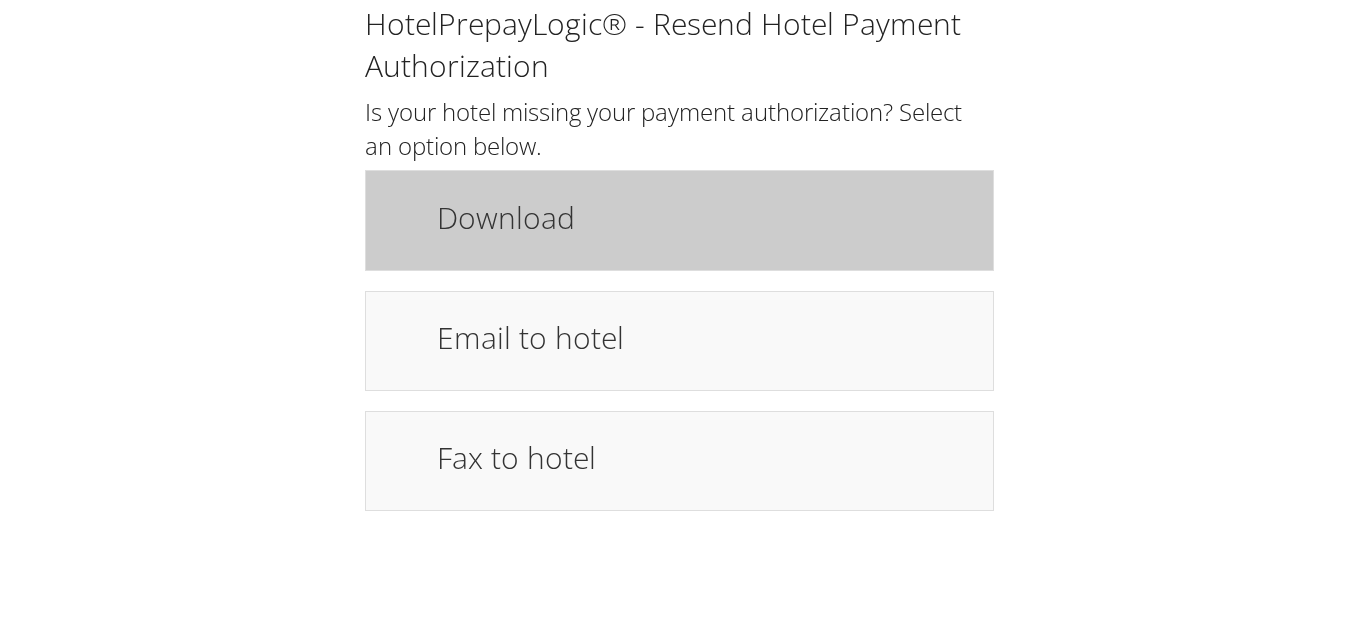 click on "Download" at bounding box center (705, 217) 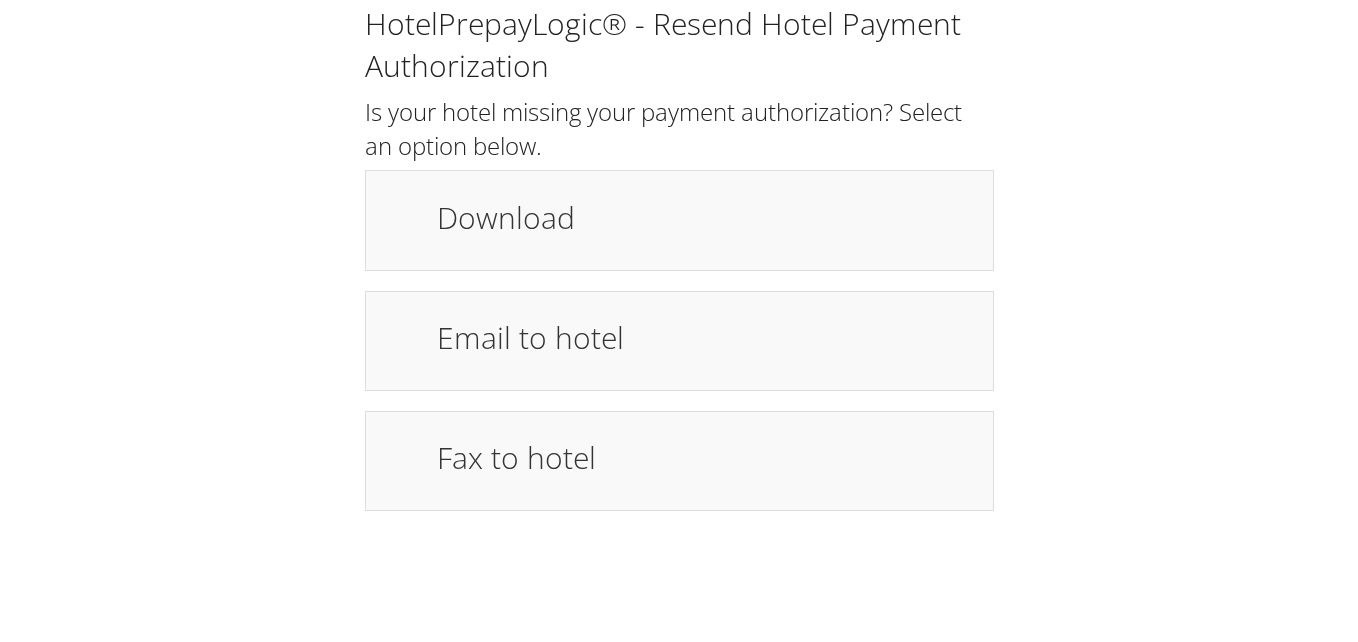 scroll, scrollTop: 0, scrollLeft: 0, axis: both 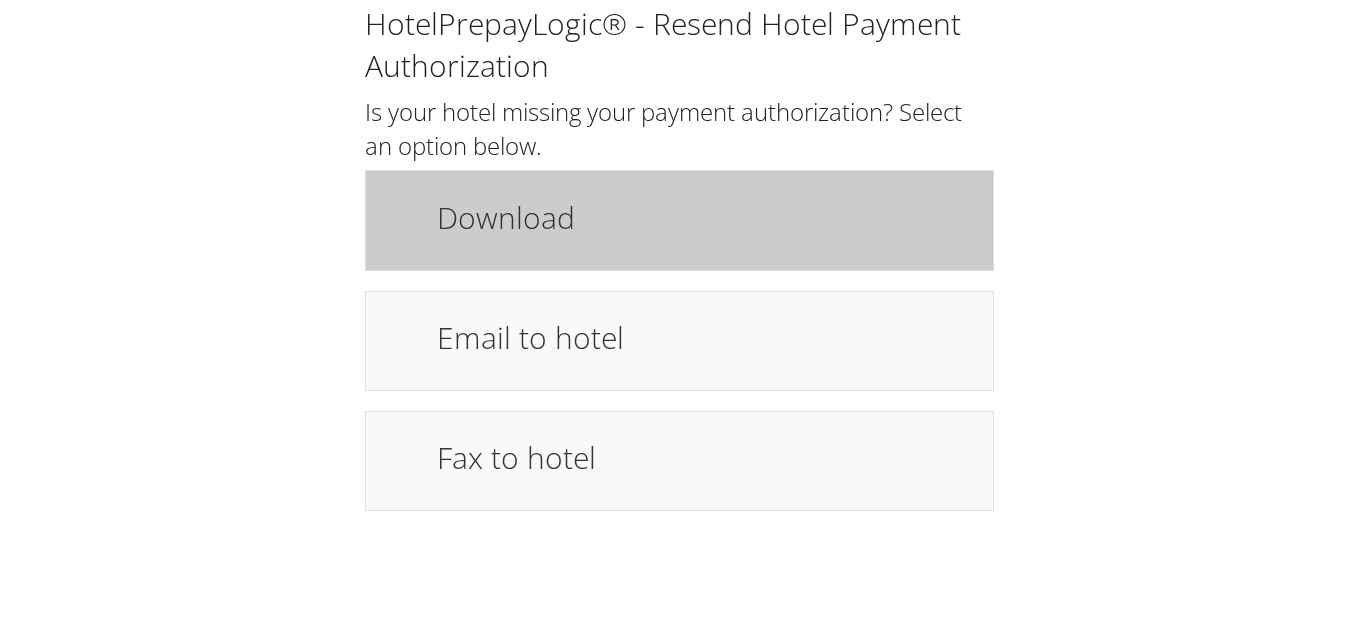 click on "Download" at bounding box center (705, 217) 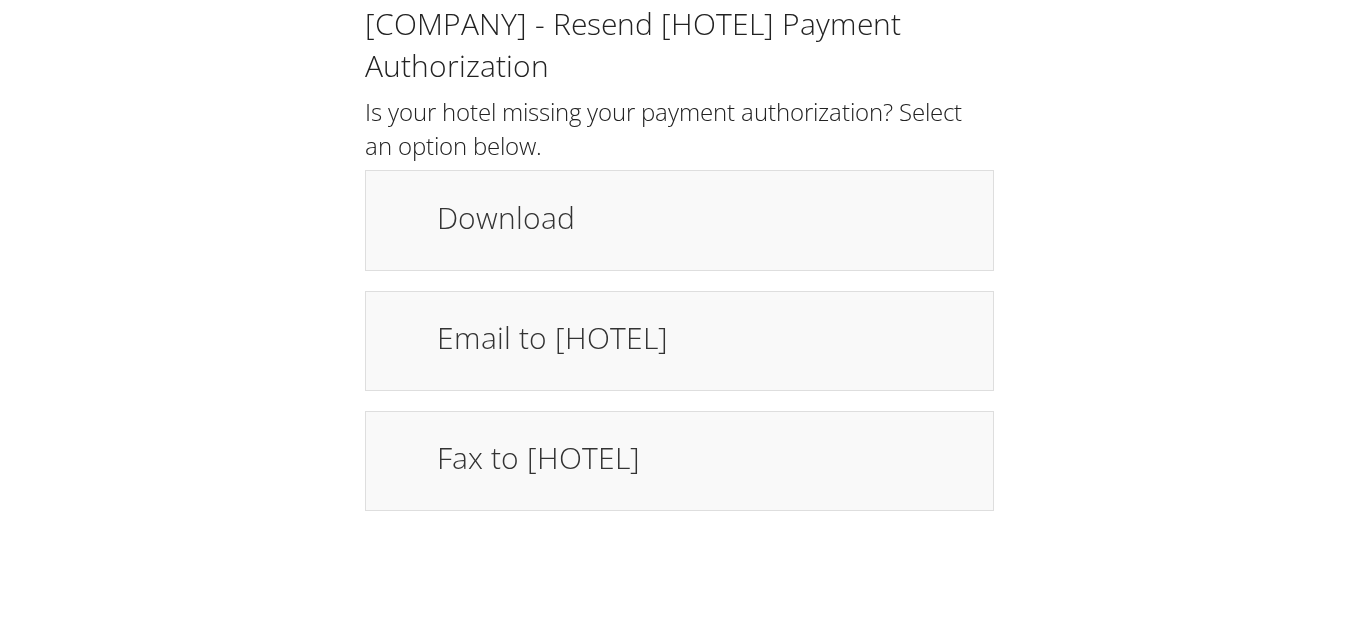 scroll, scrollTop: 0, scrollLeft: 0, axis: both 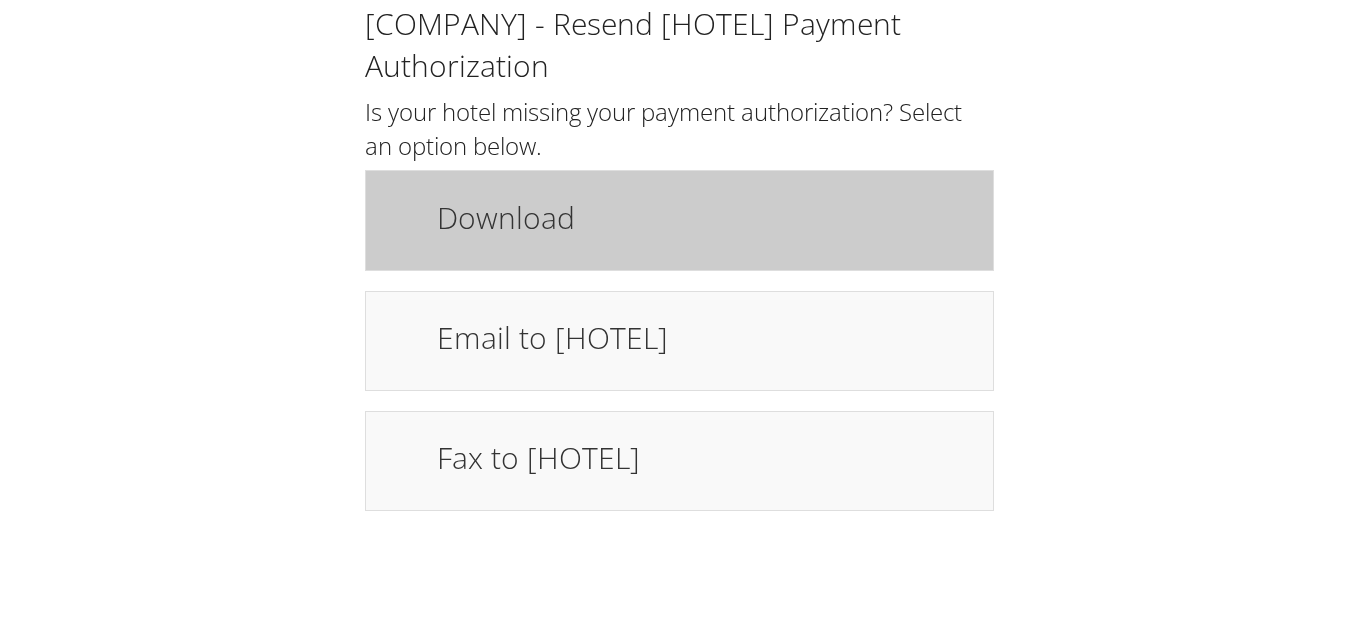 click on "Download" at bounding box center [705, 217] 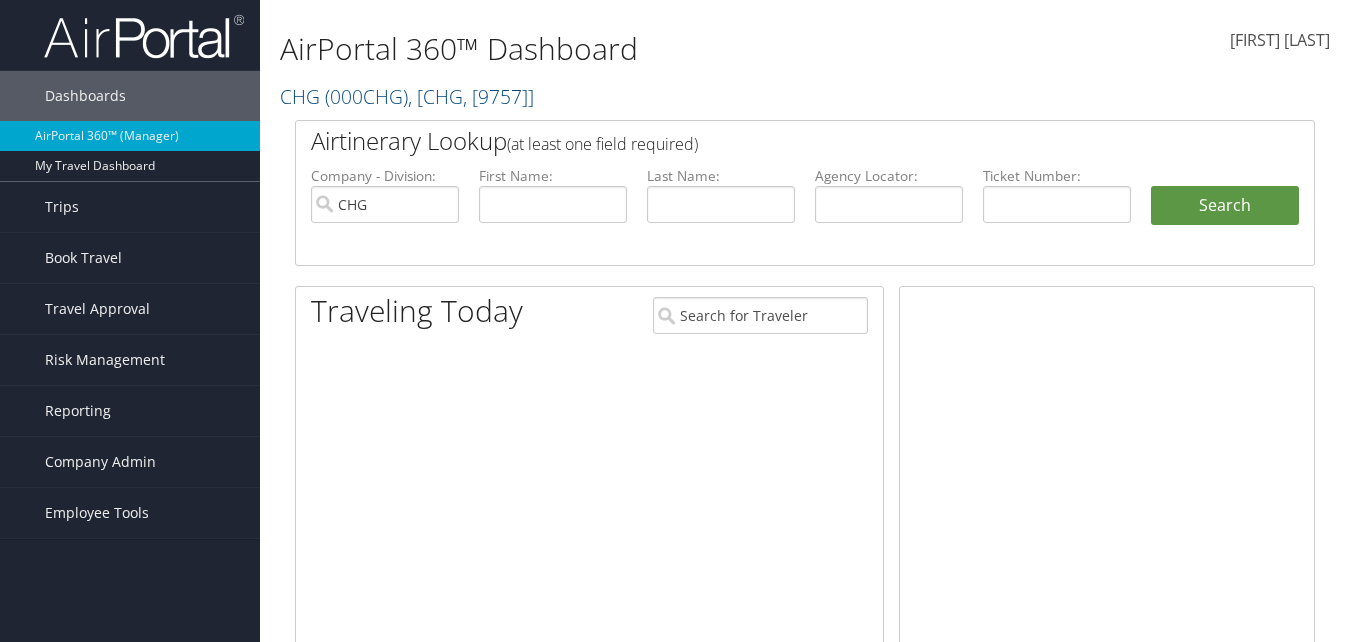 scroll, scrollTop: 0, scrollLeft: 0, axis: both 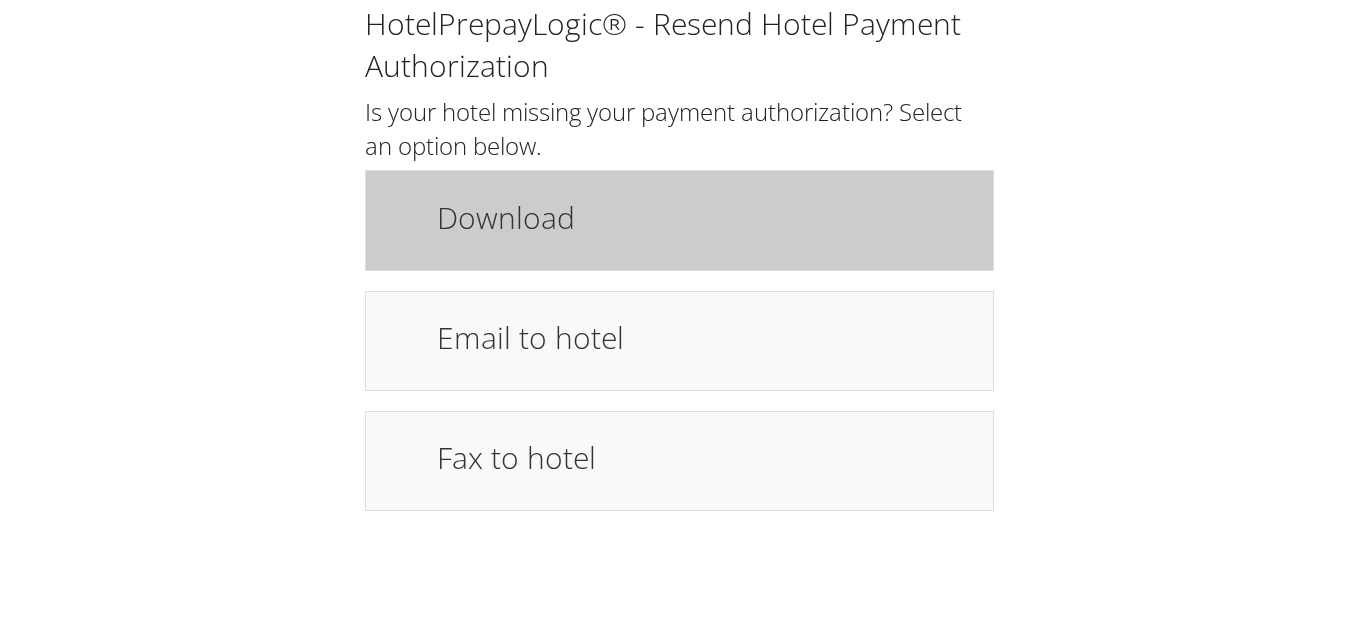 click on "Download" at bounding box center [705, 217] 